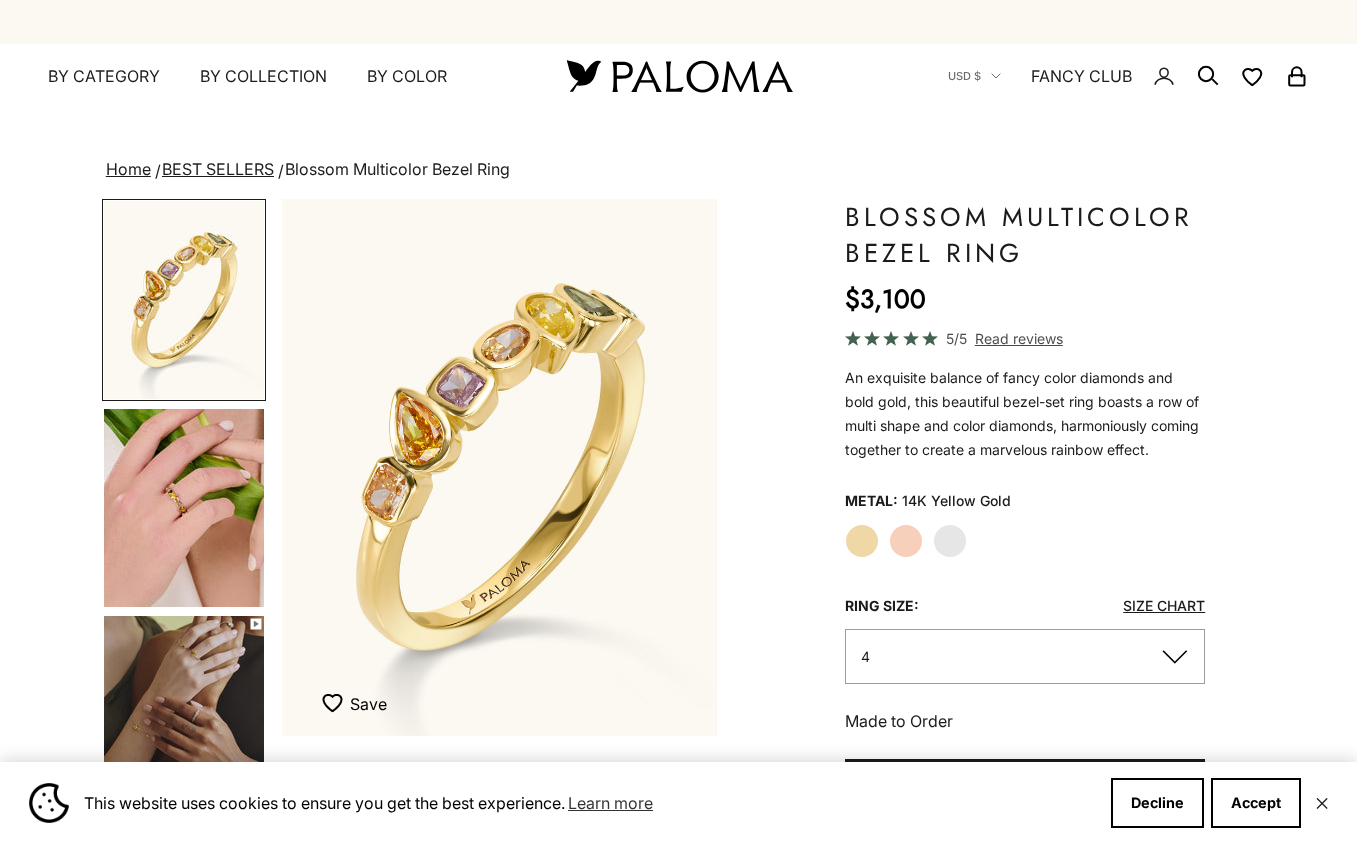 scroll, scrollTop: 0, scrollLeft: 0, axis: both 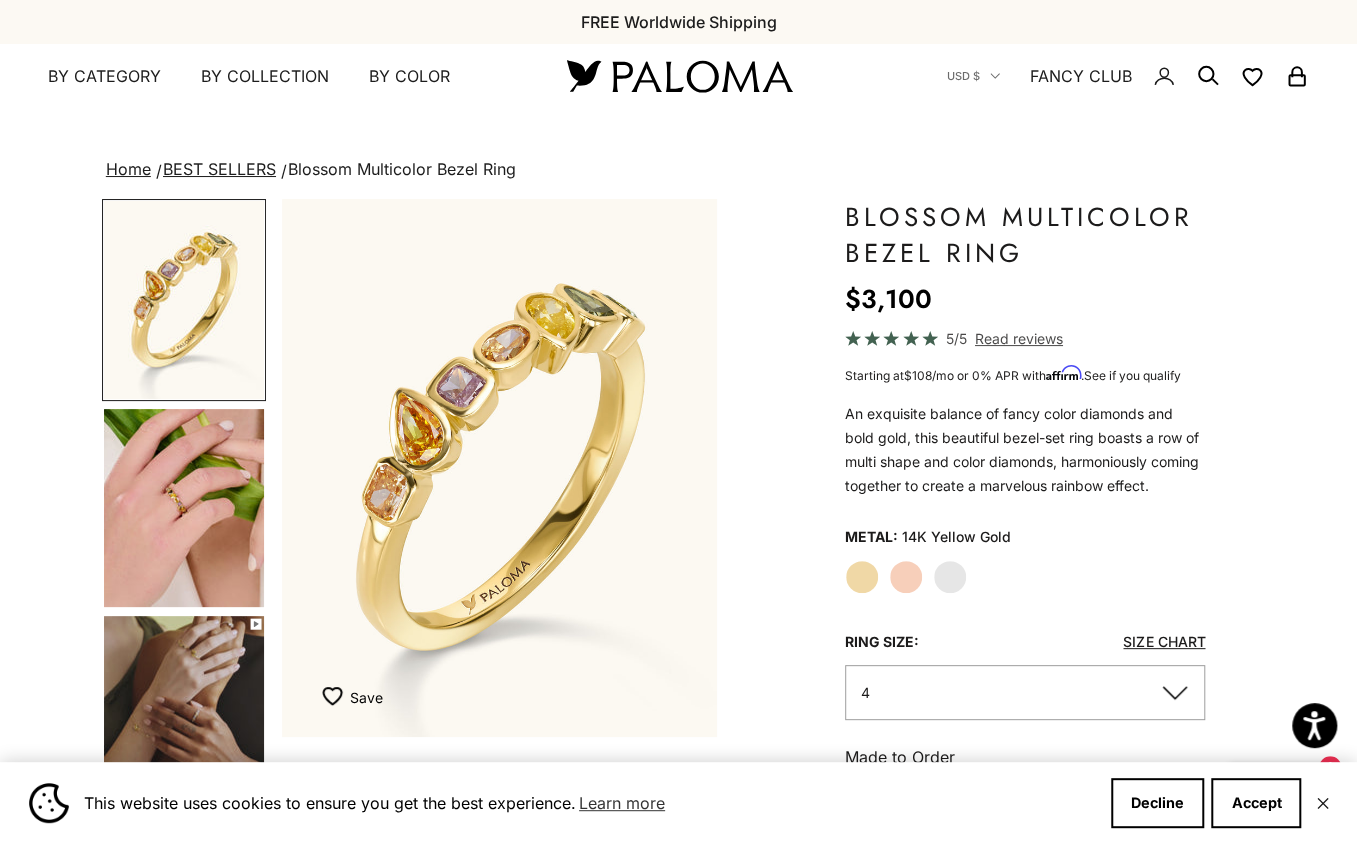 click on "By Category" at bounding box center (104, 77) 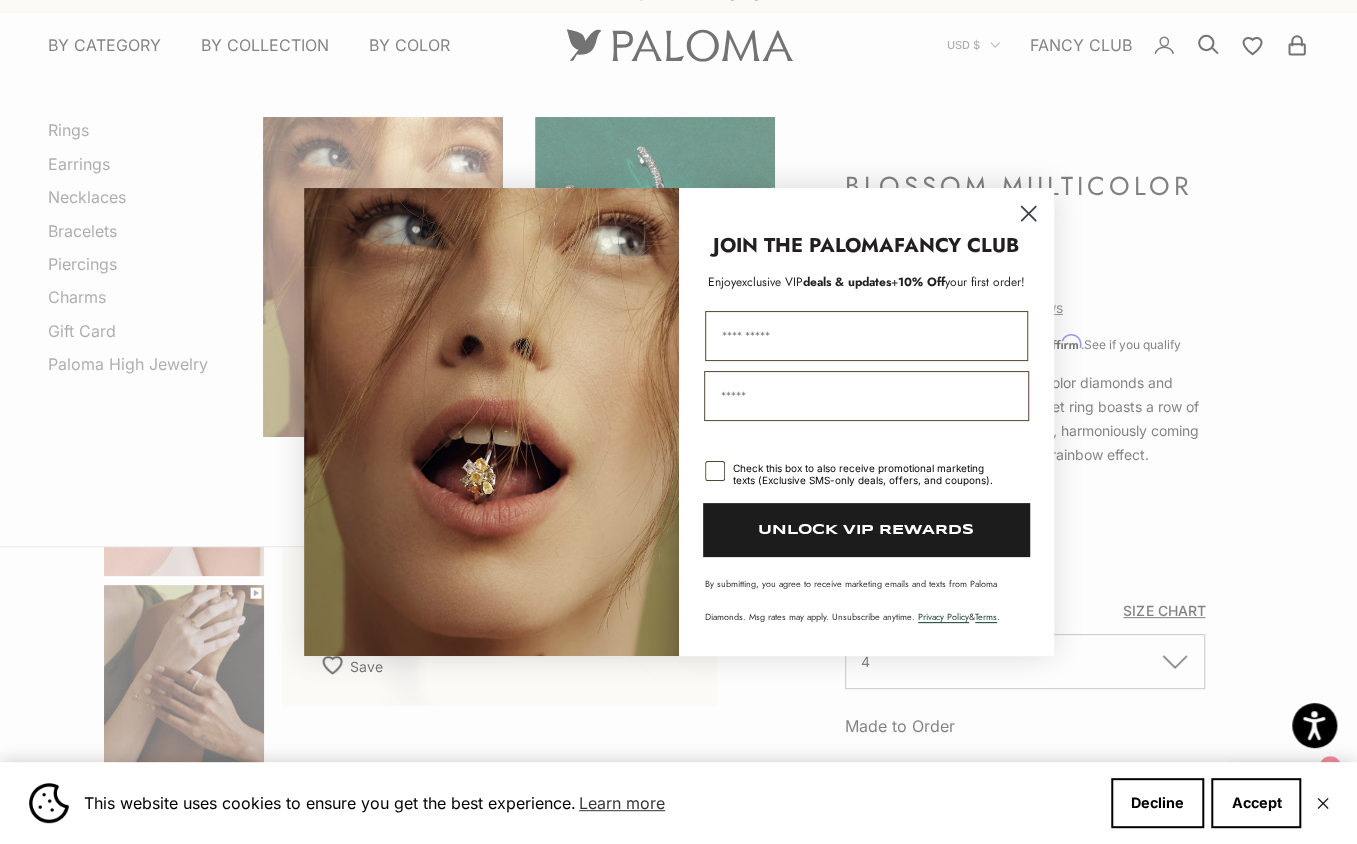 scroll, scrollTop: 0, scrollLeft: 0, axis: both 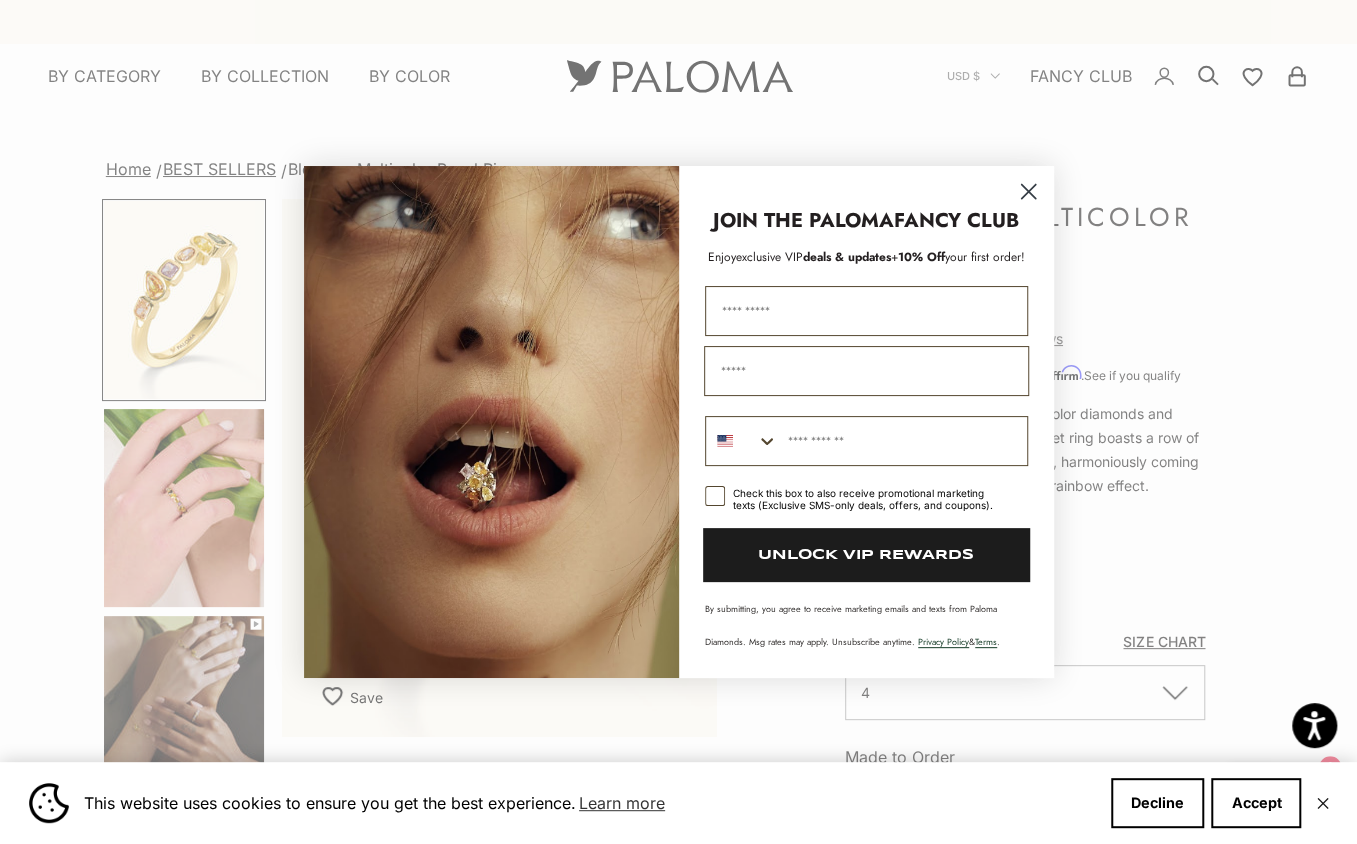 click at bounding box center (491, 422) 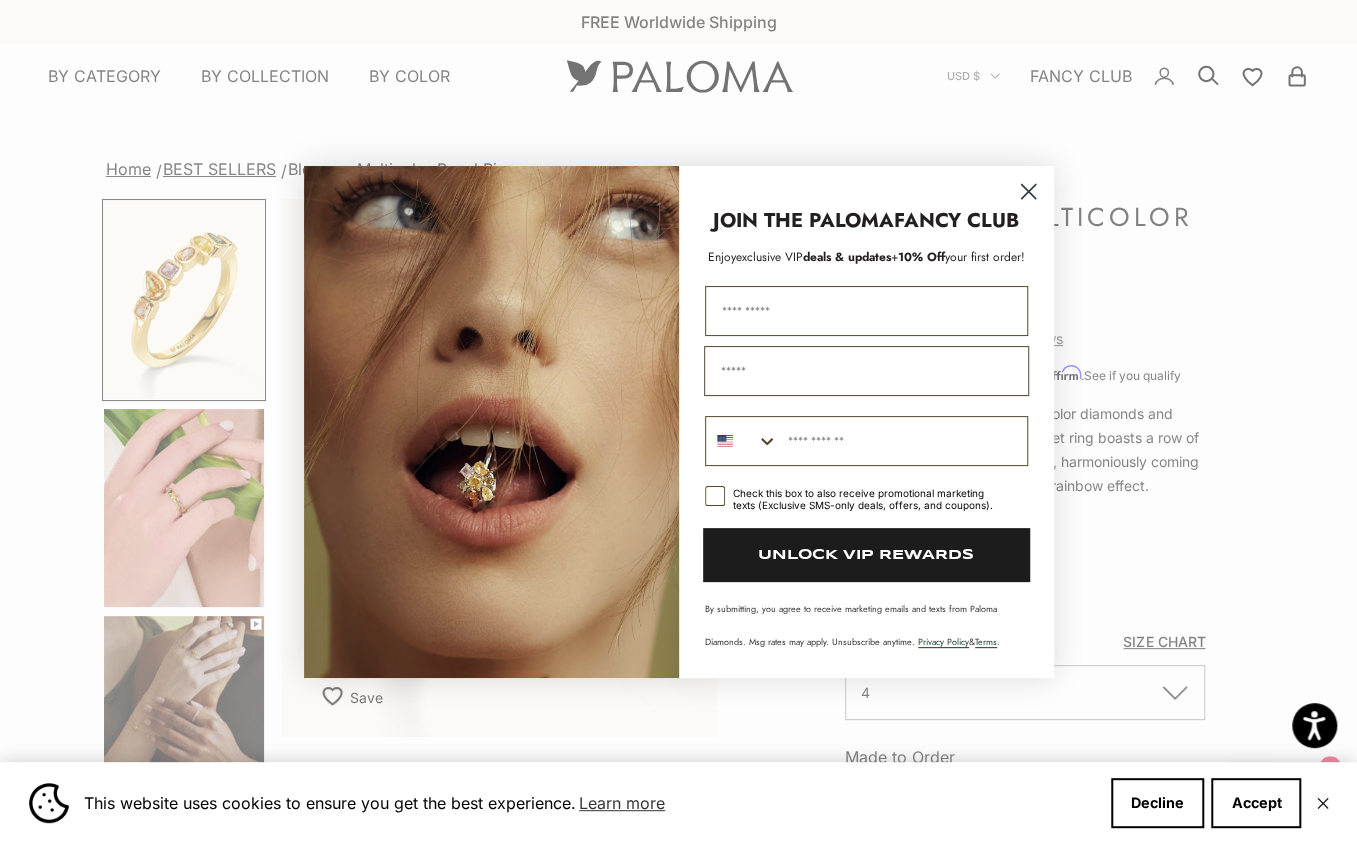 click 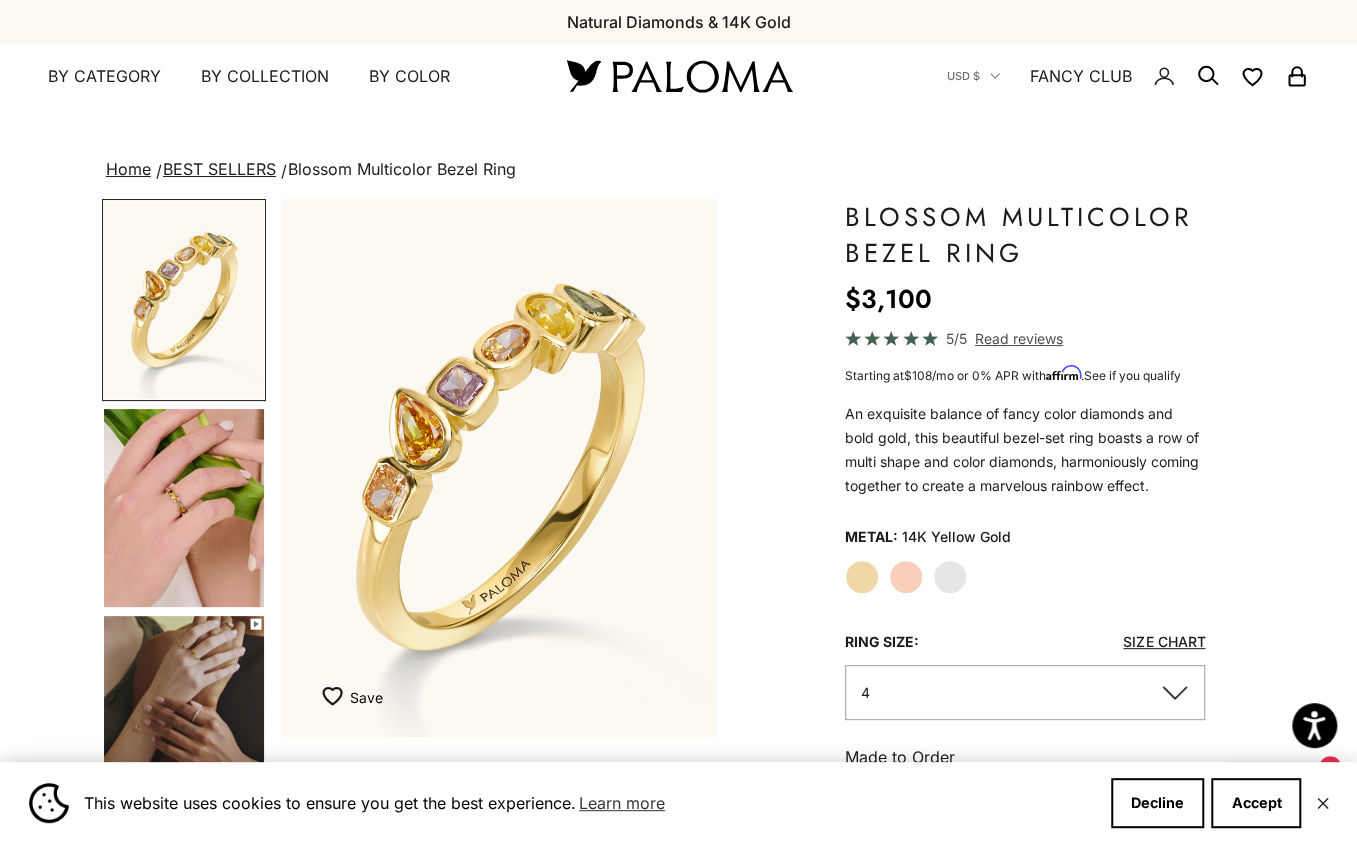 click on "By Collection" at bounding box center [265, 77] 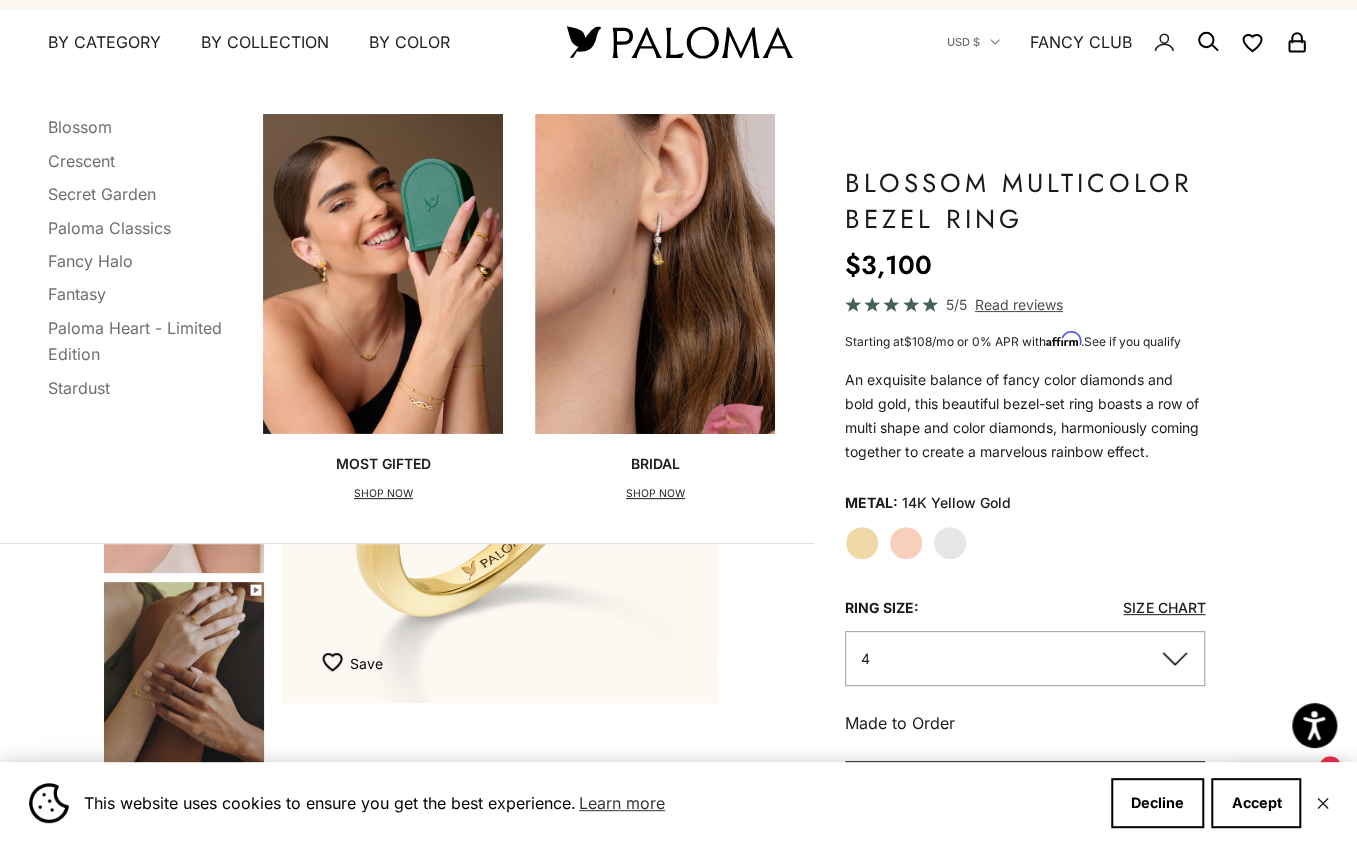 scroll, scrollTop: 30, scrollLeft: 0, axis: vertical 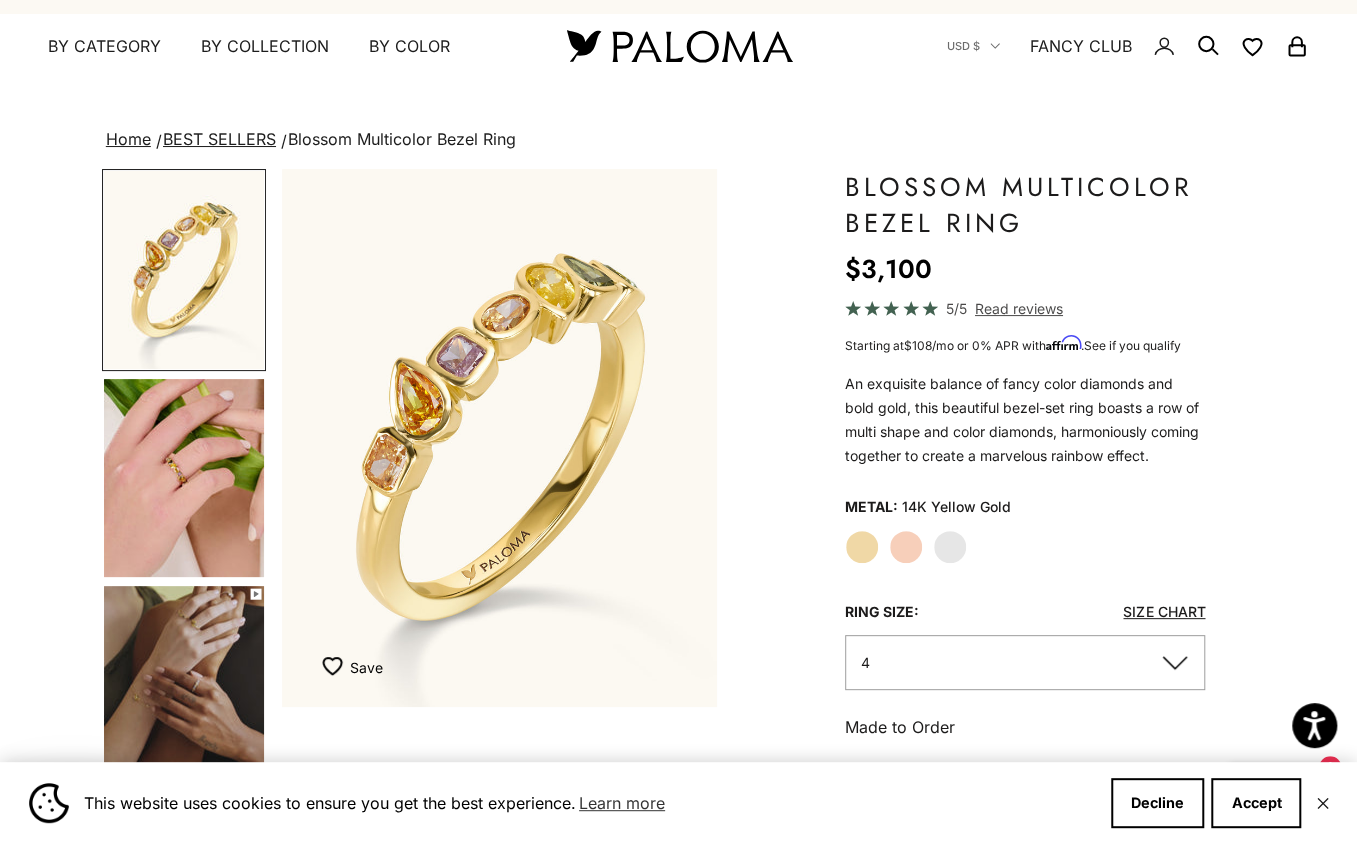 click on "By Category" at bounding box center (104, 47) 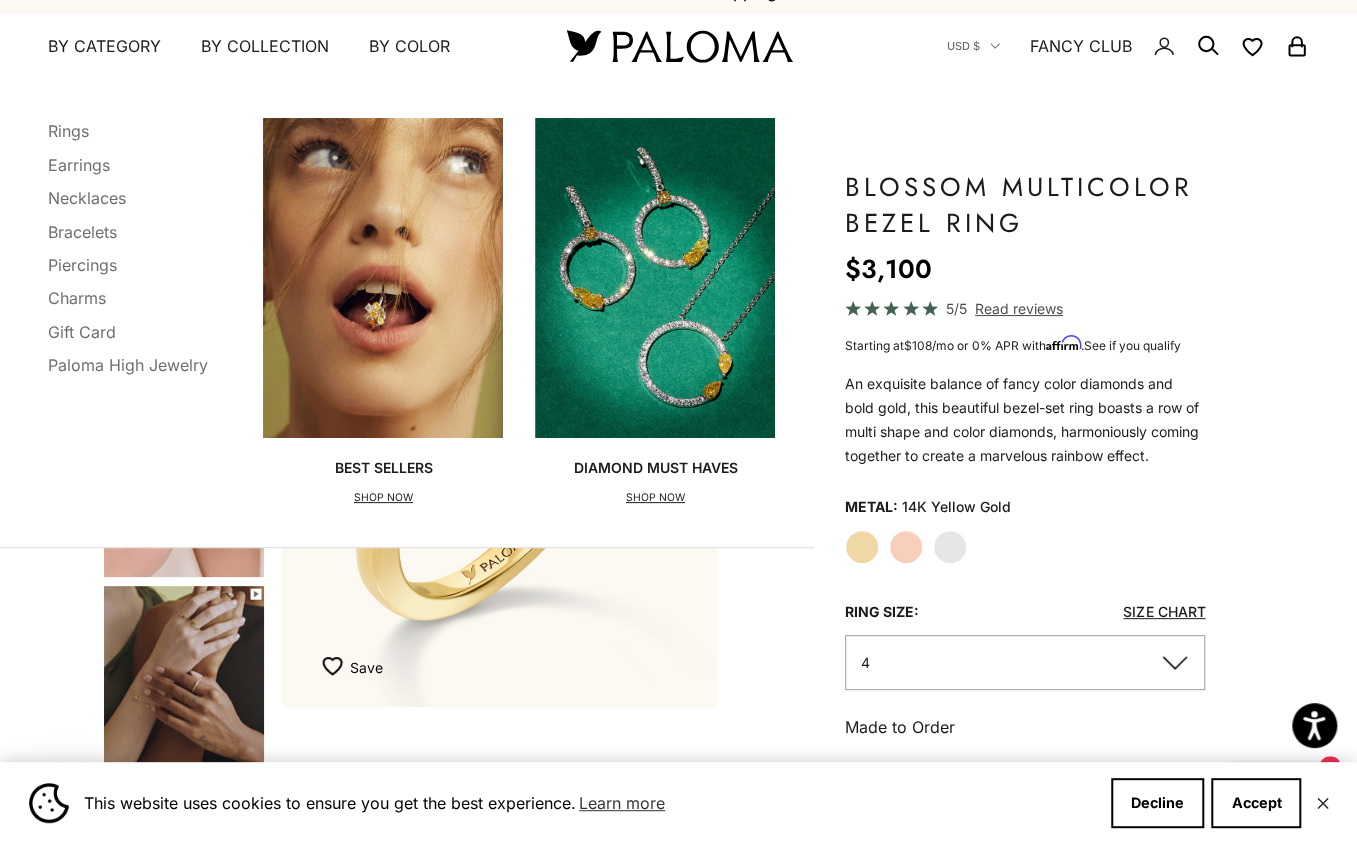 click on "Best Sellers SHOP NOW" at bounding box center [383, 482] 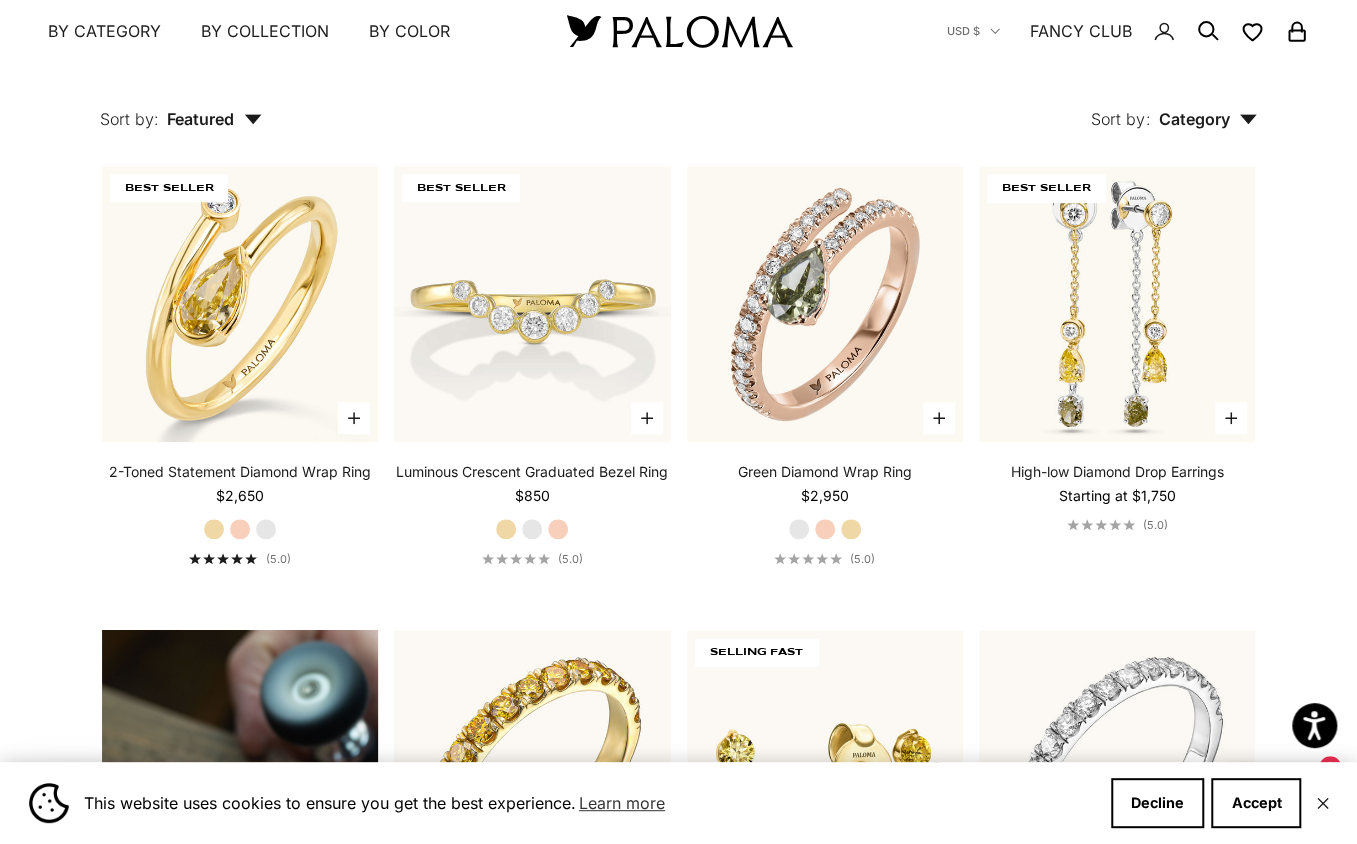 scroll, scrollTop: 962, scrollLeft: 0, axis: vertical 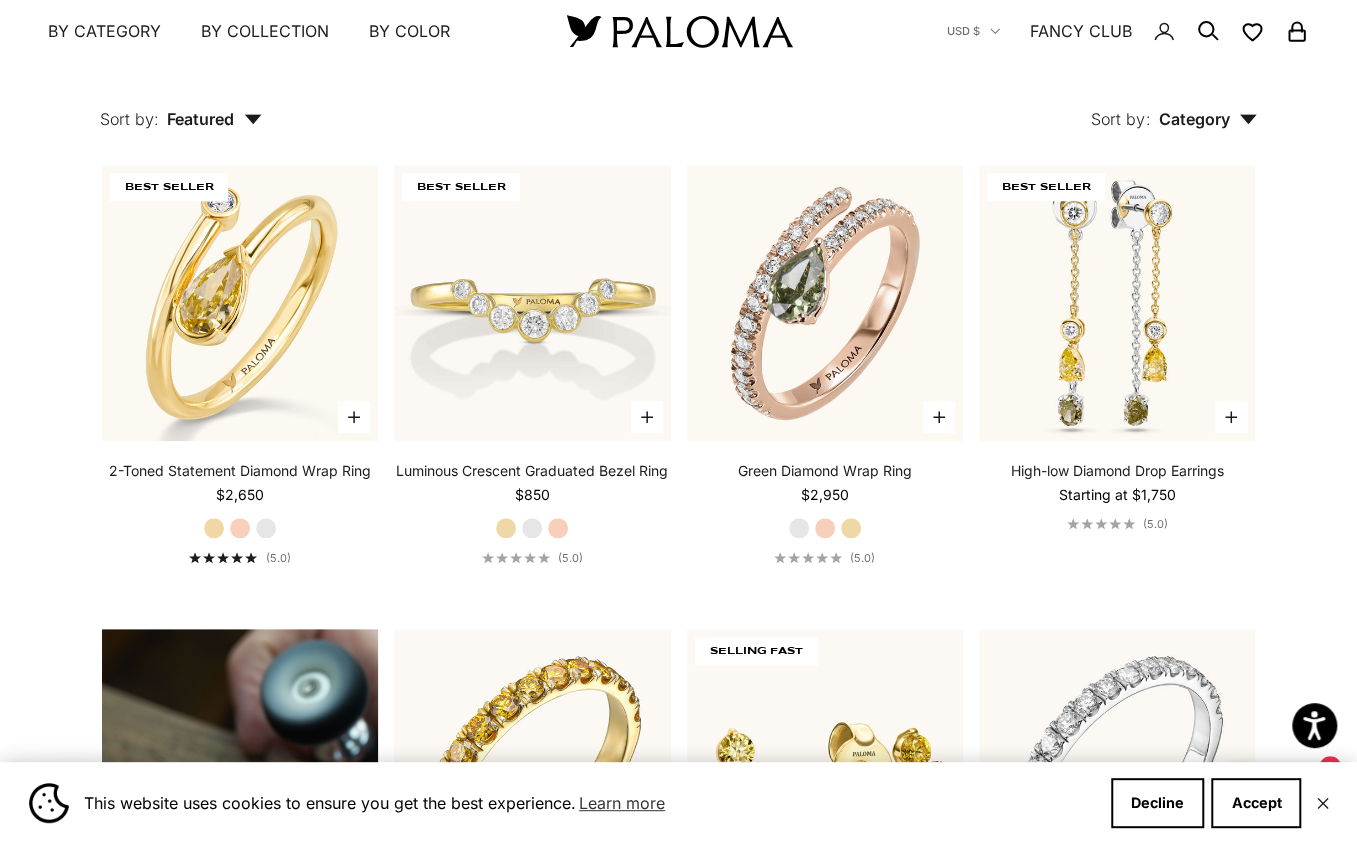 click on "White Gold" at bounding box center (532, 528) 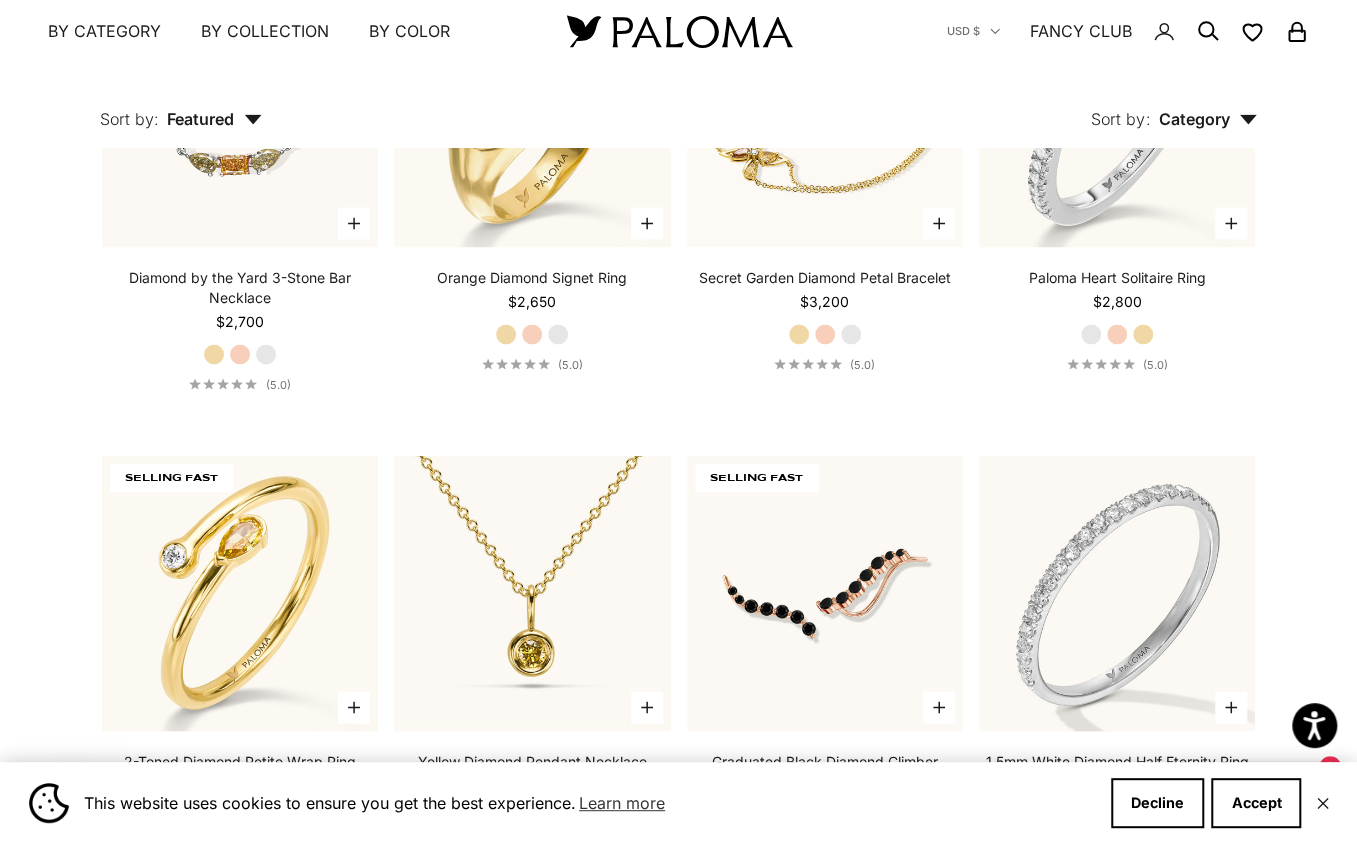 scroll, scrollTop: 5881, scrollLeft: 0, axis: vertical 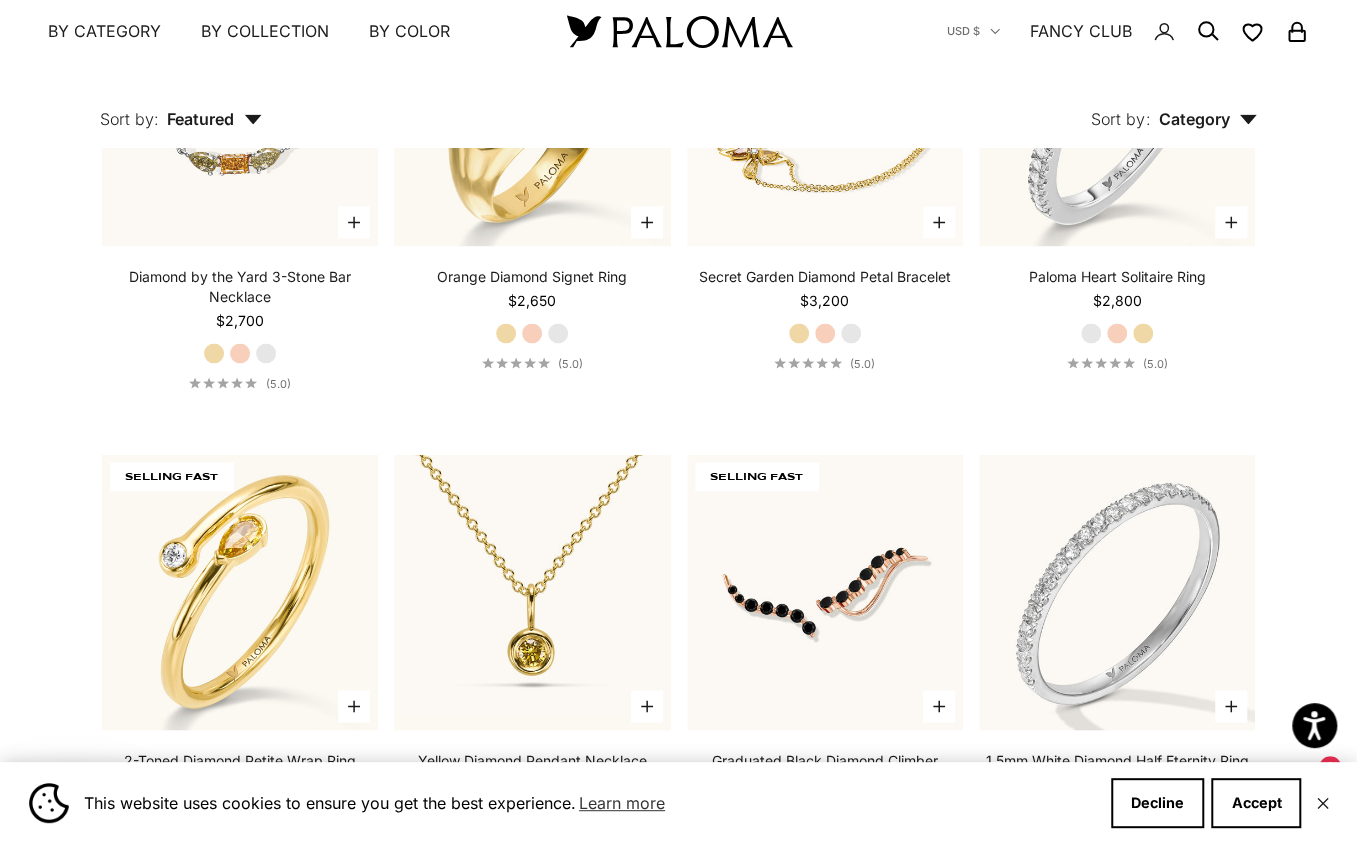 click on "Secret Garden Diamond Petal Bracelet
Starting at $3,200
Yellow Gold
Rose Gold
White Gold
(5.0)" at bounding box center (825, 318) 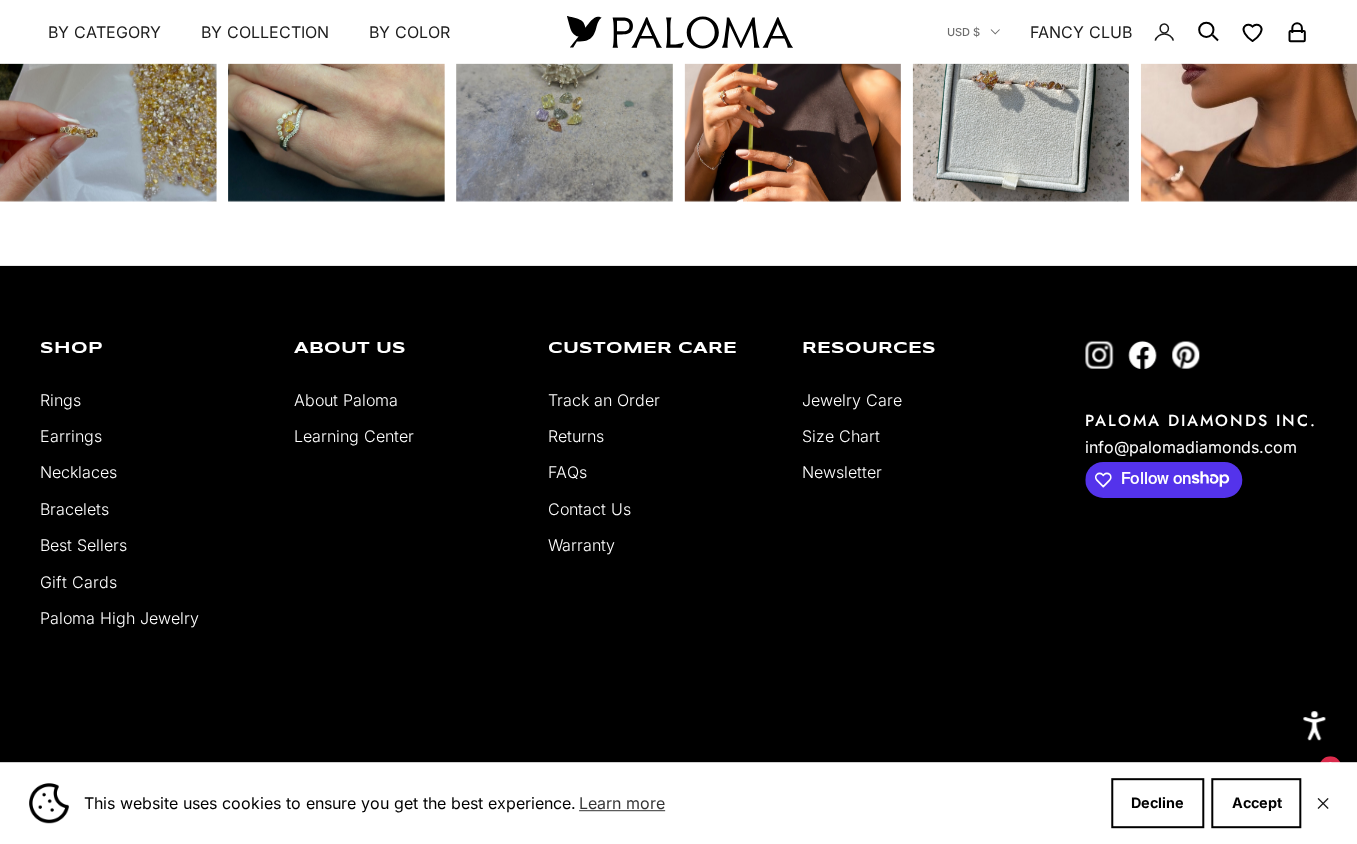 scroll, scrollTop: 7510, scrollLeft: 0, axis: vertical 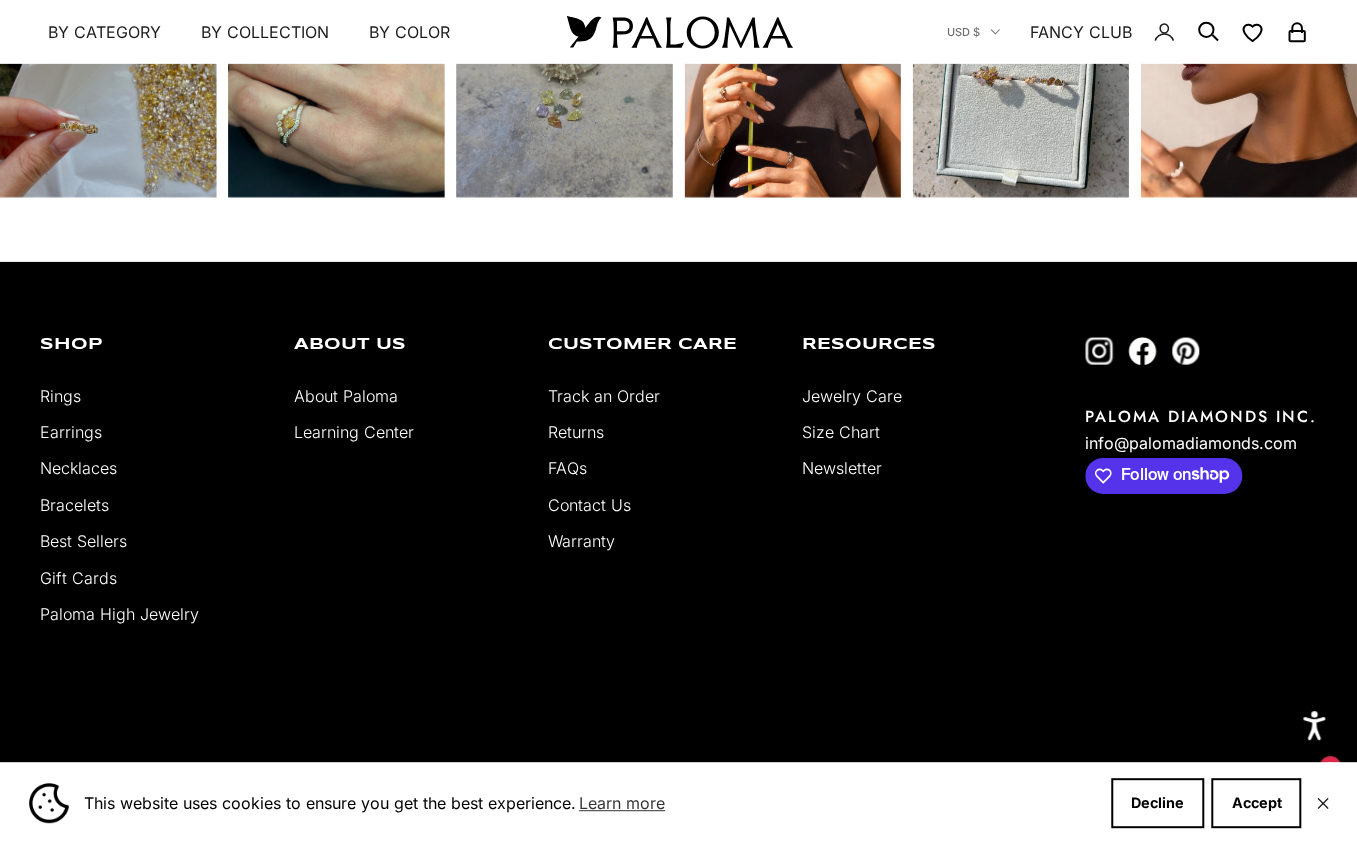 click on "Contact Us" at bounding box center (589, 505) 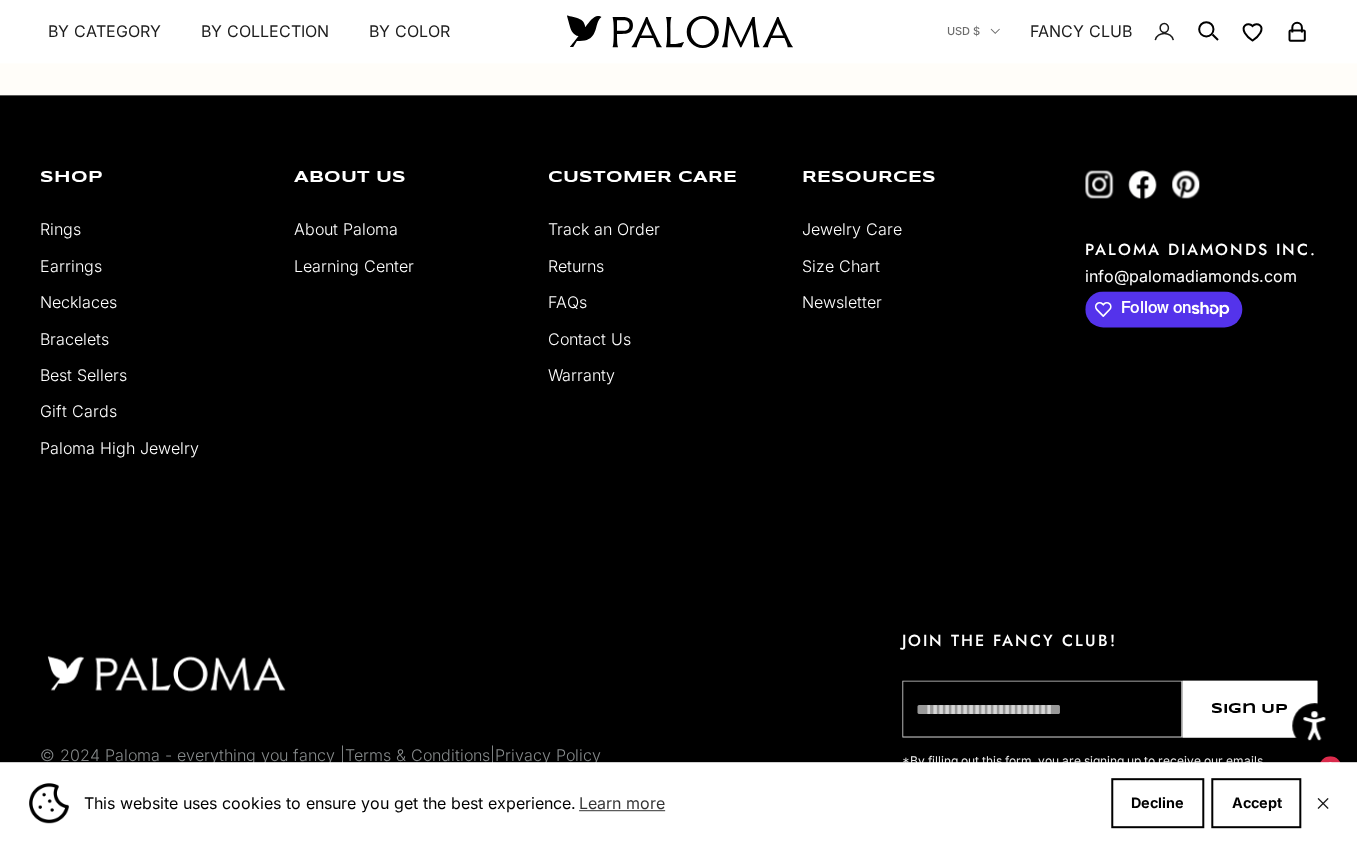 scroll, scrollTop: 1340, scrollLeft: 0, axis: vertical 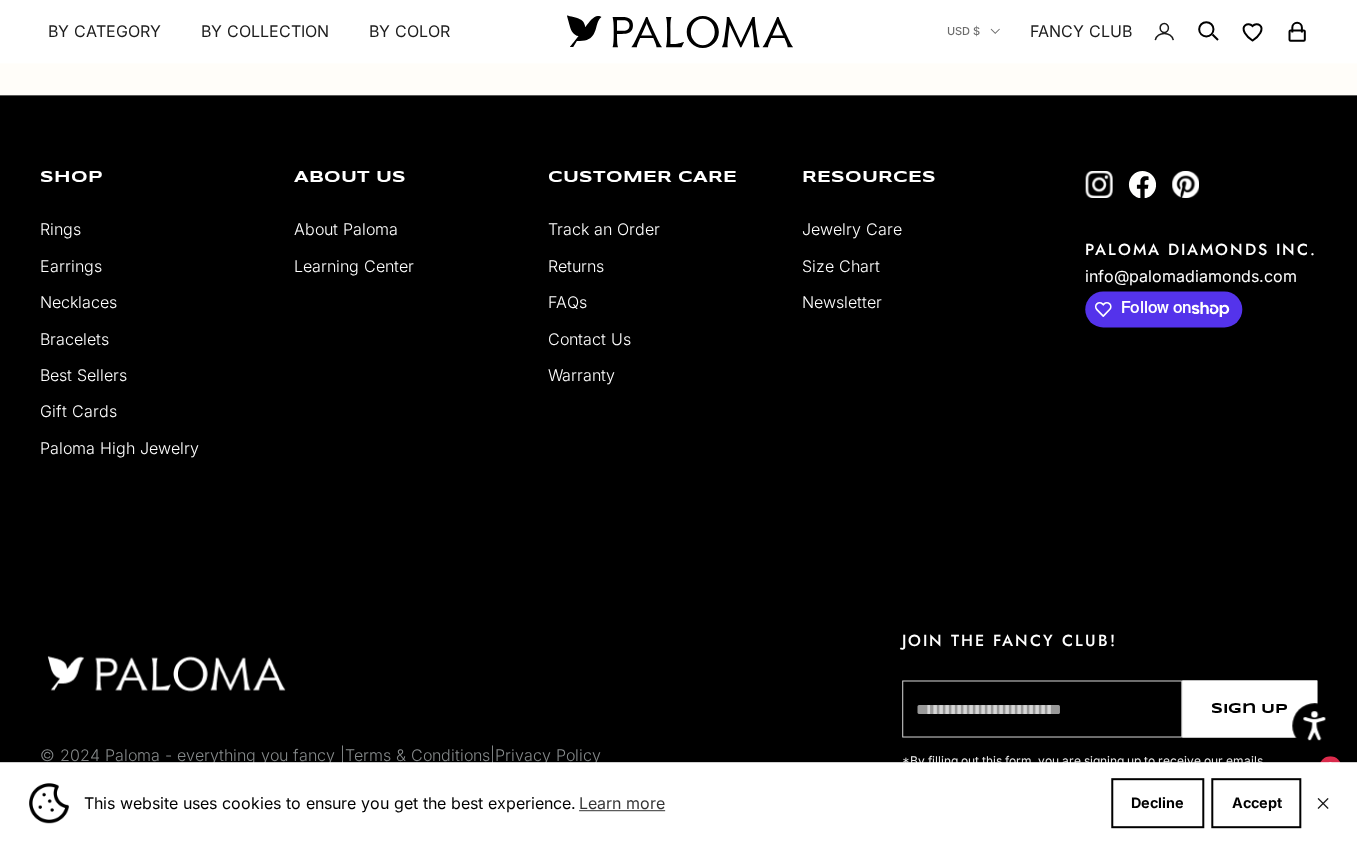 click on "Paloma High Jewelry" at bounding box center (119, 448) 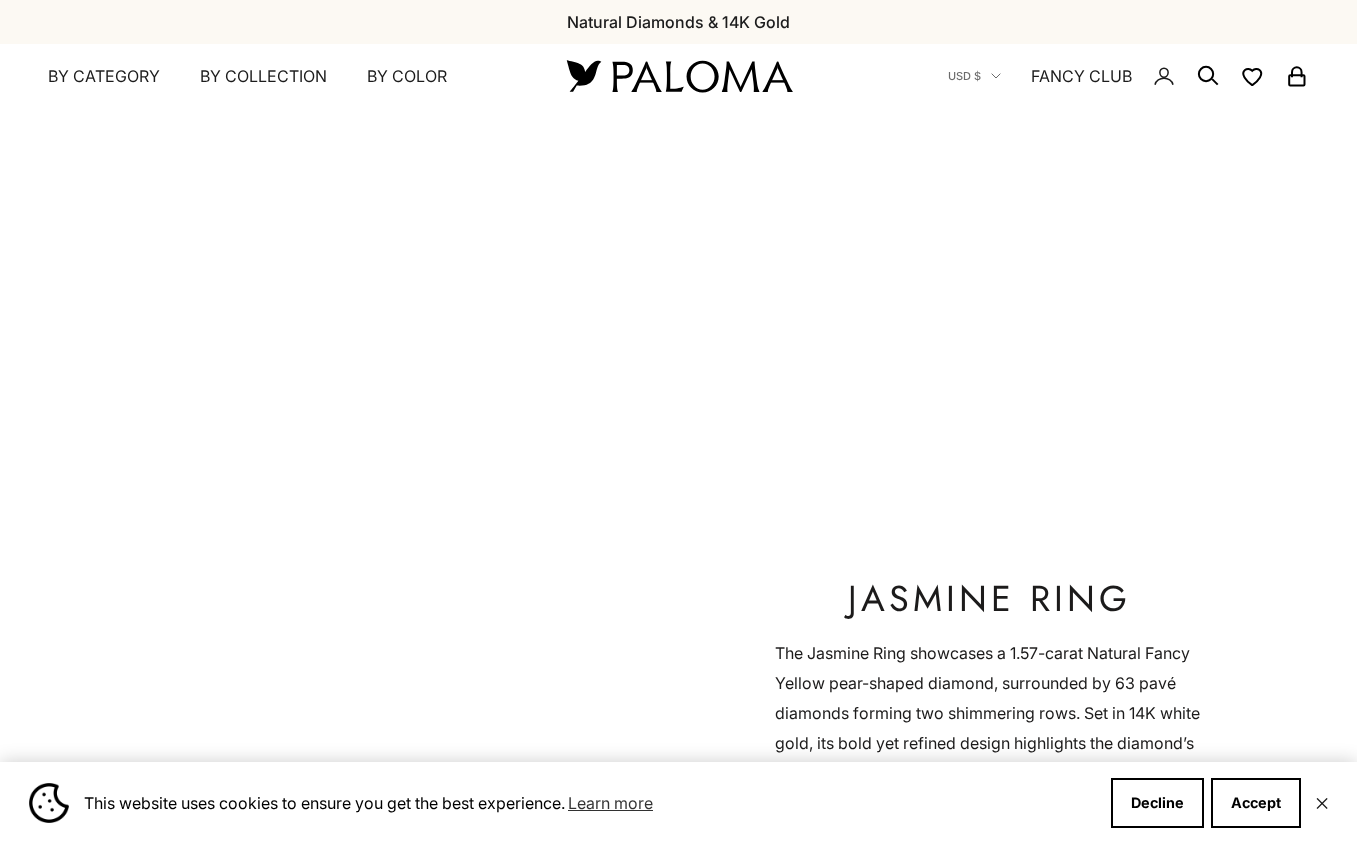 scroll, scrollTop: 0, scrollLeft: 0, axis: both 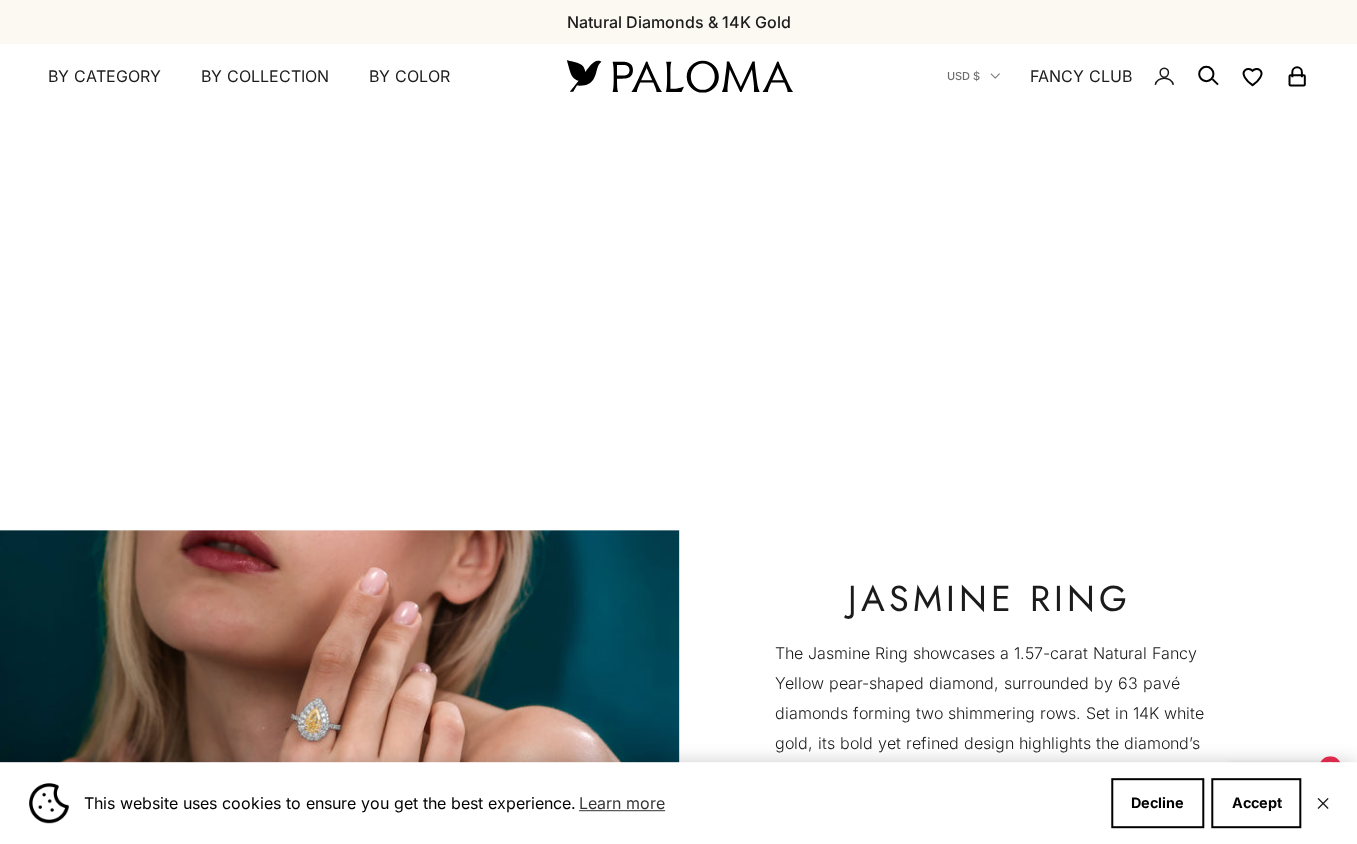 click at bounding box center (339, 767) 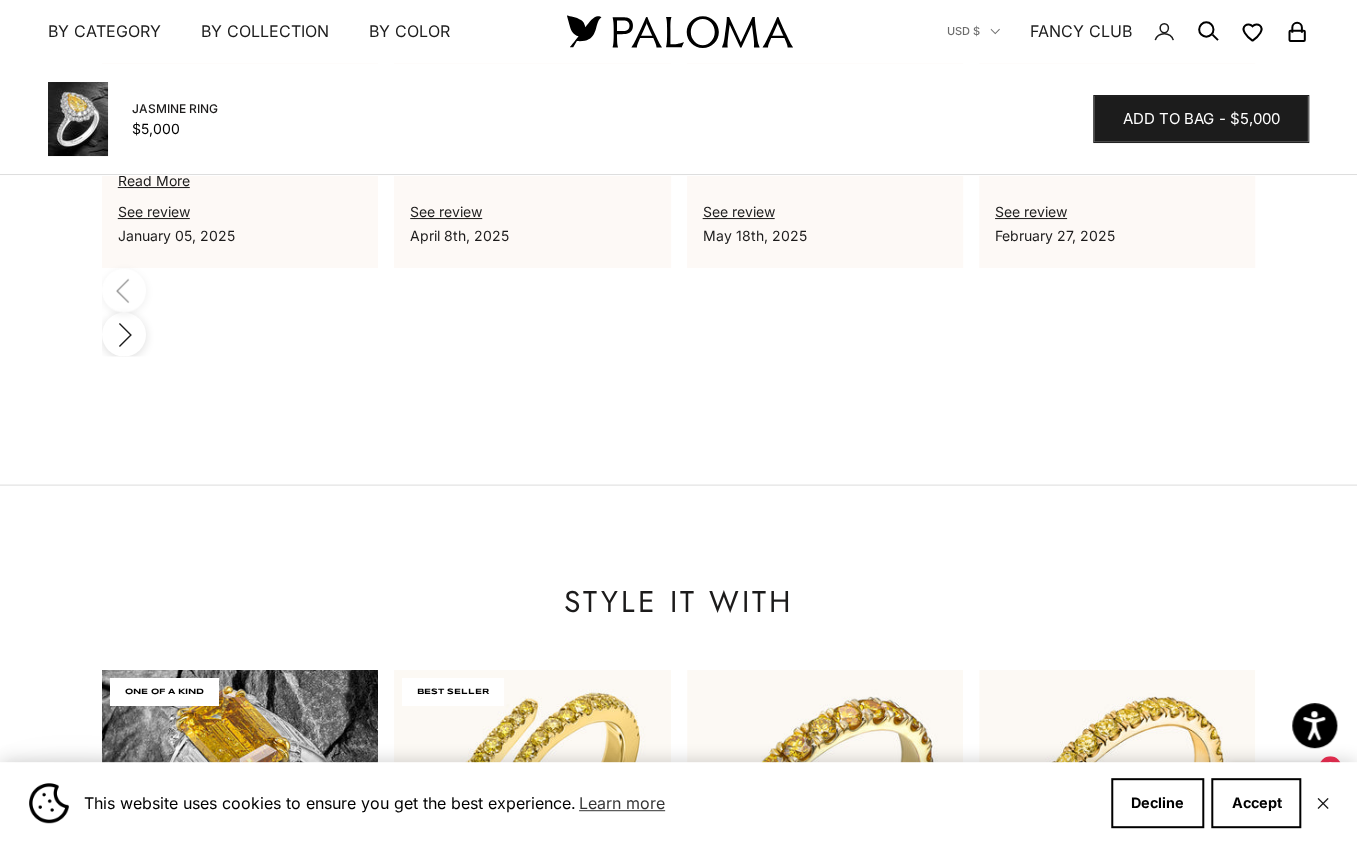 scroll, scrollTop: 1968, scrollLeft: 0, axis: vertical 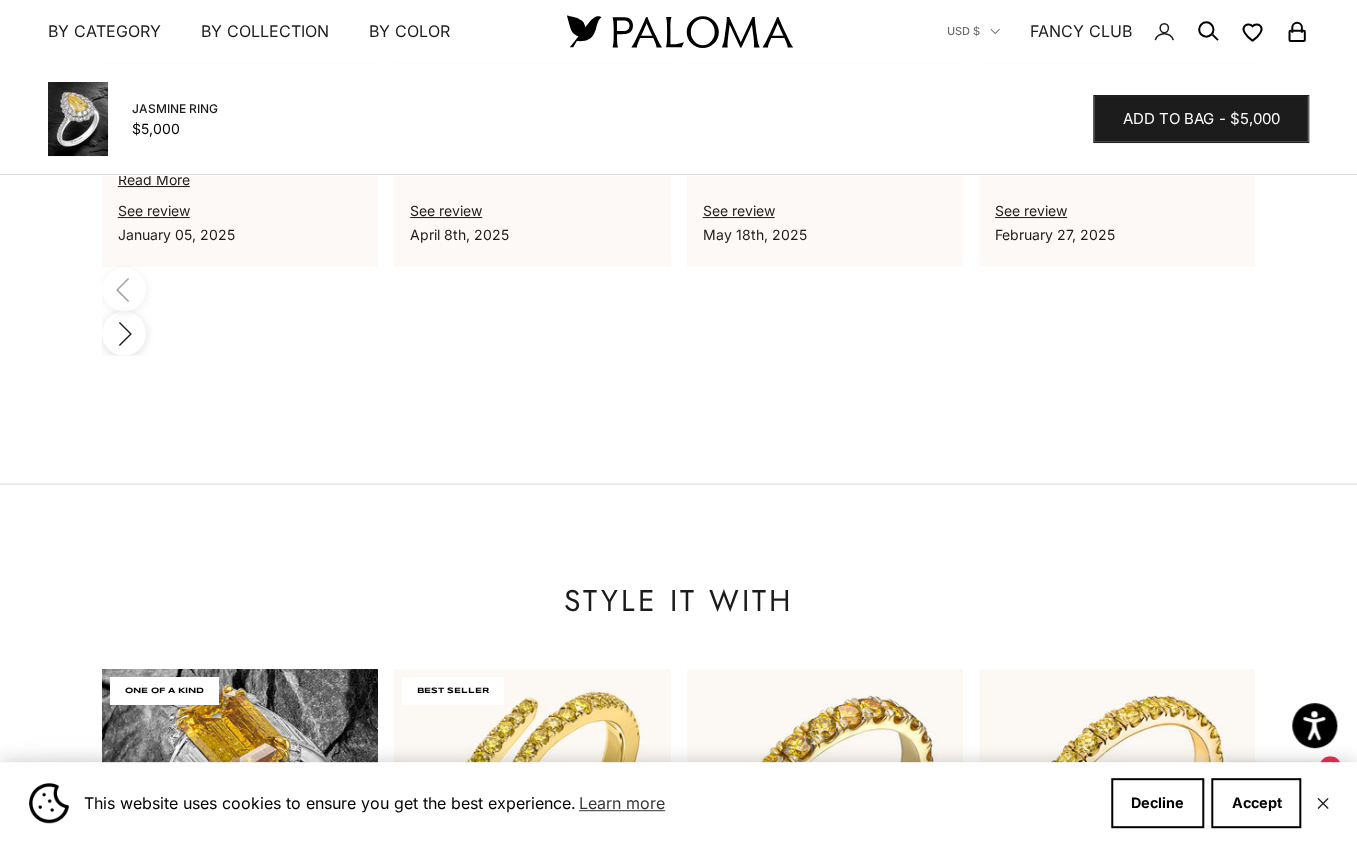 click at bounding box center (532, 806) 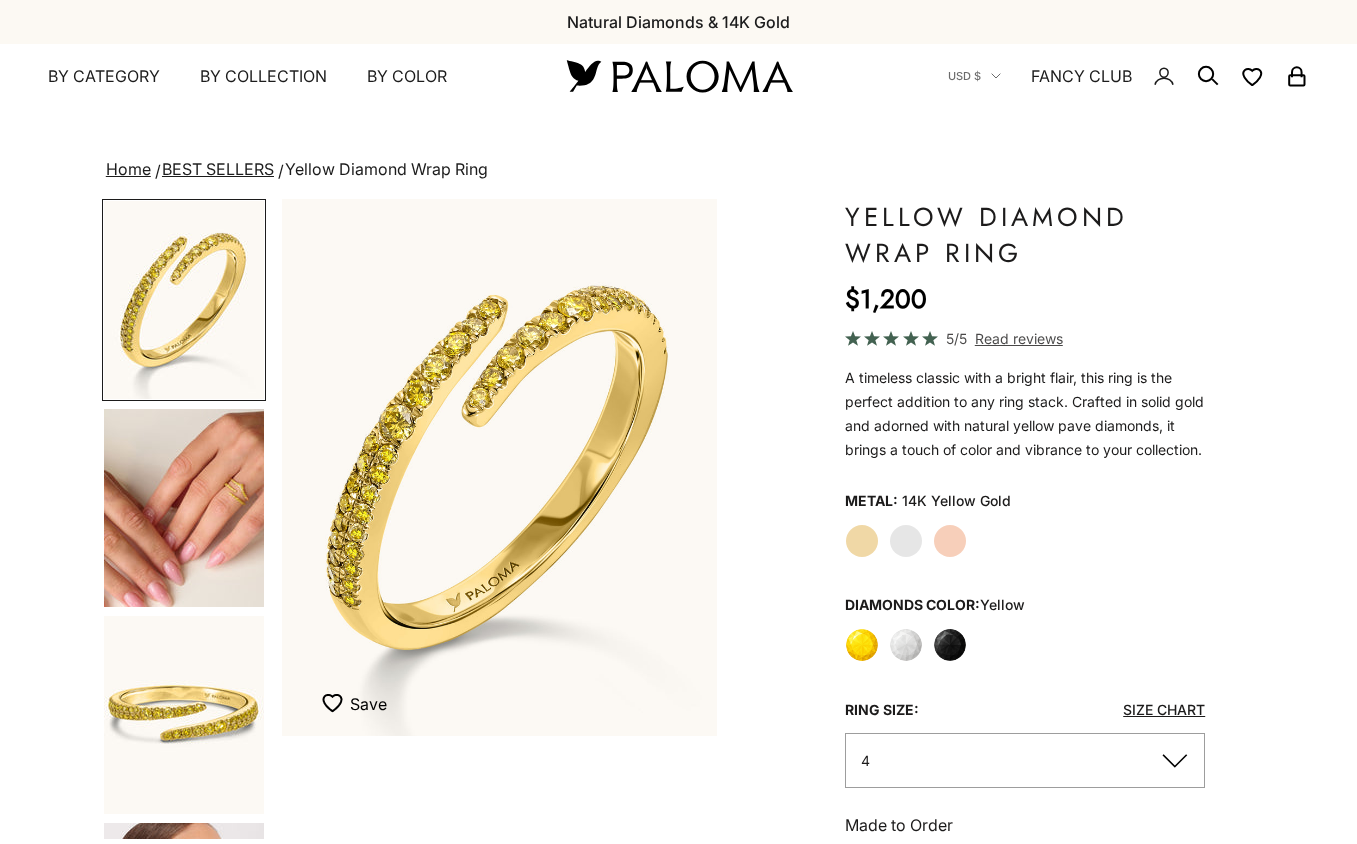 scroll, scrollTop: 0, scrollLeft: 0, axis: both 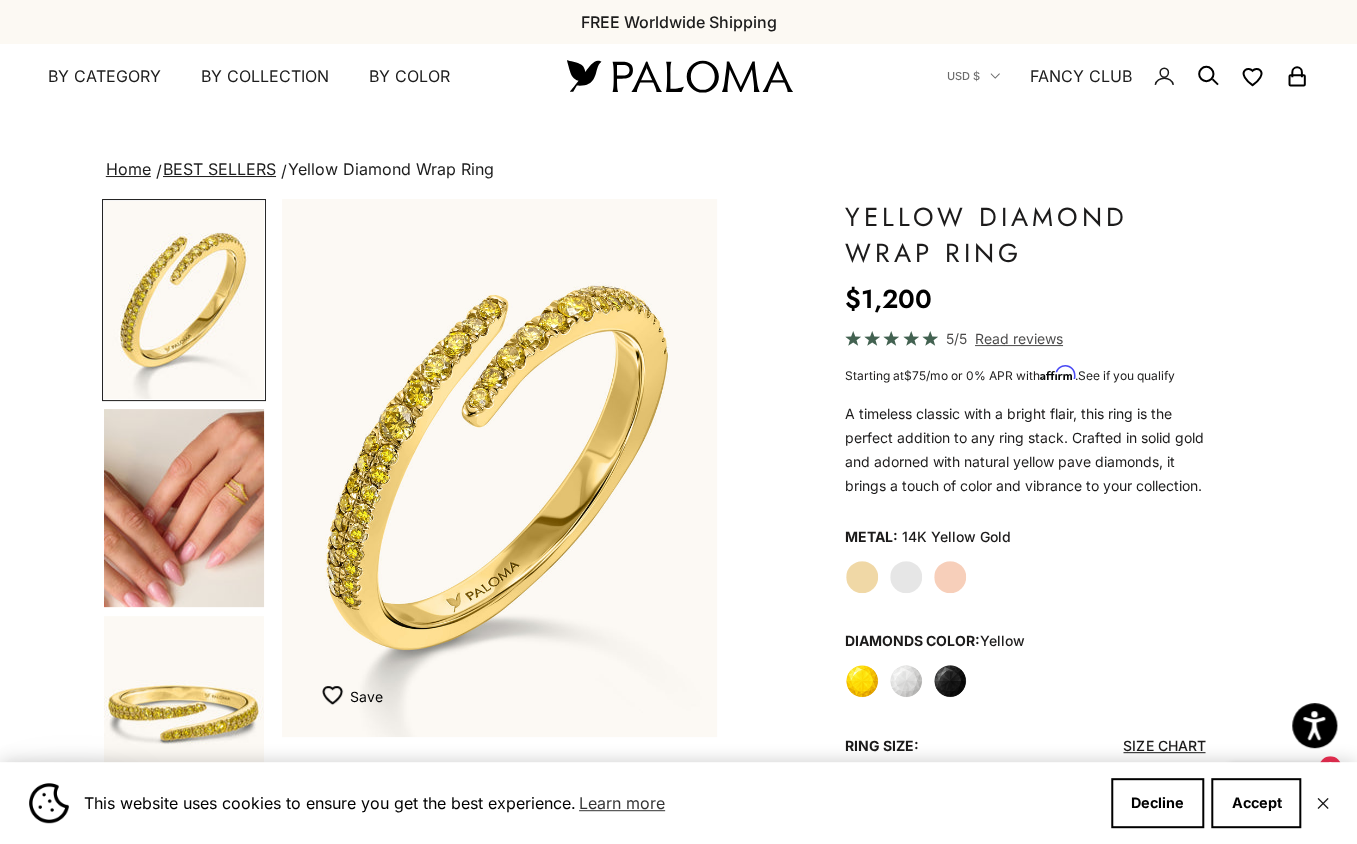 click on "White Gold" 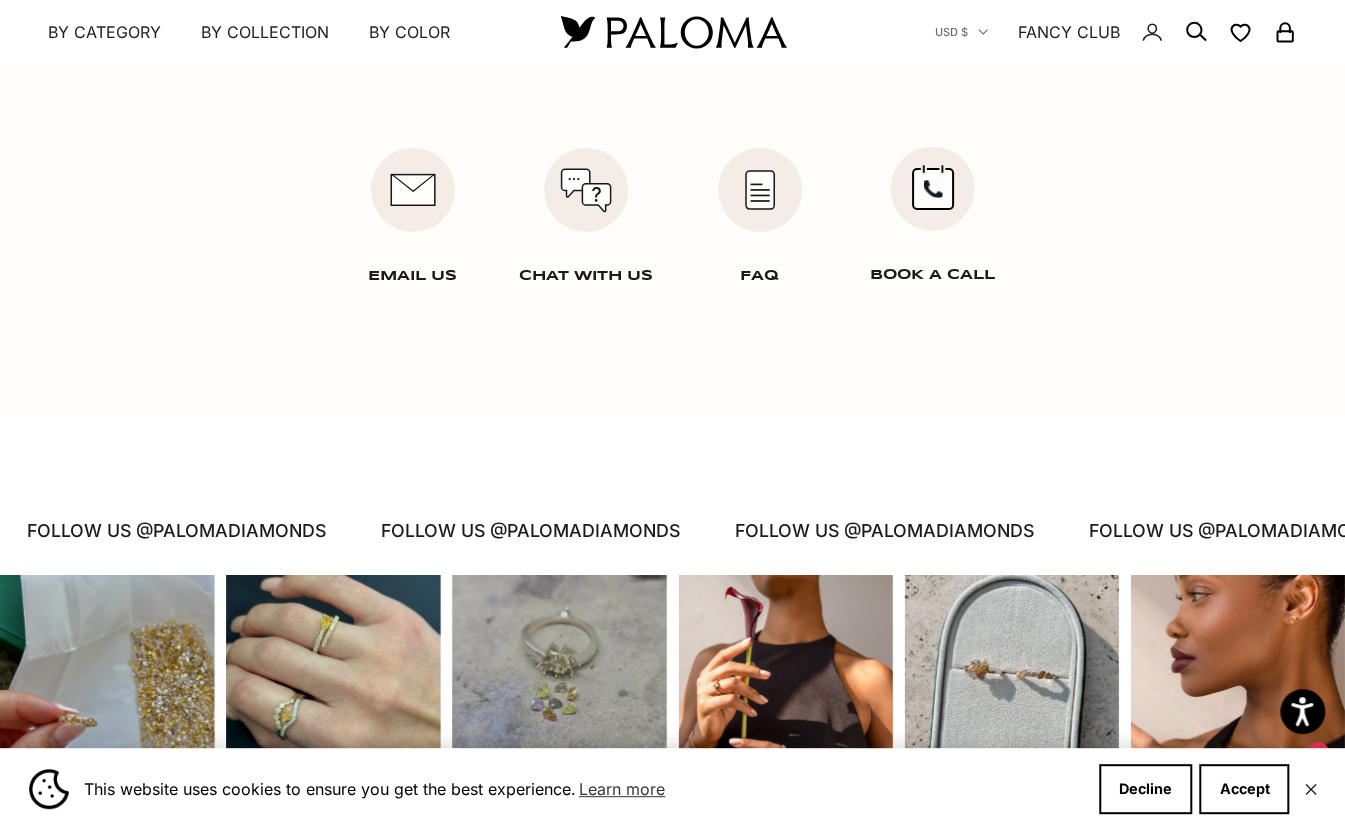 scroll, scrollTop: 3673, scrollLeft: 0, axis: vertical 